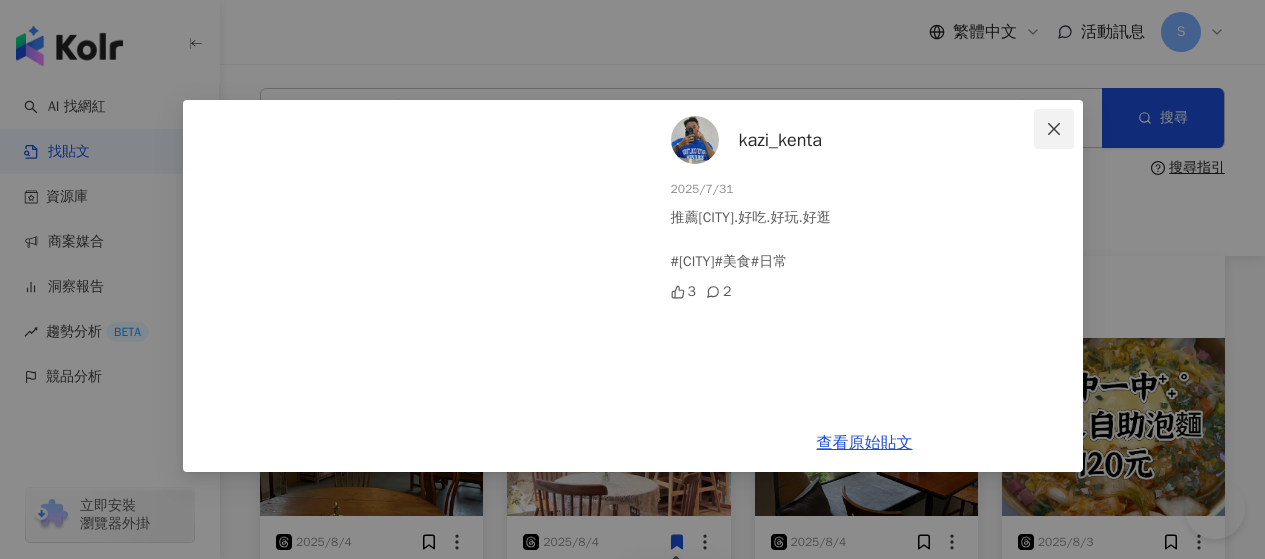 scroll, scrollTop: 900, scrollLeft: 0, axis: vertical 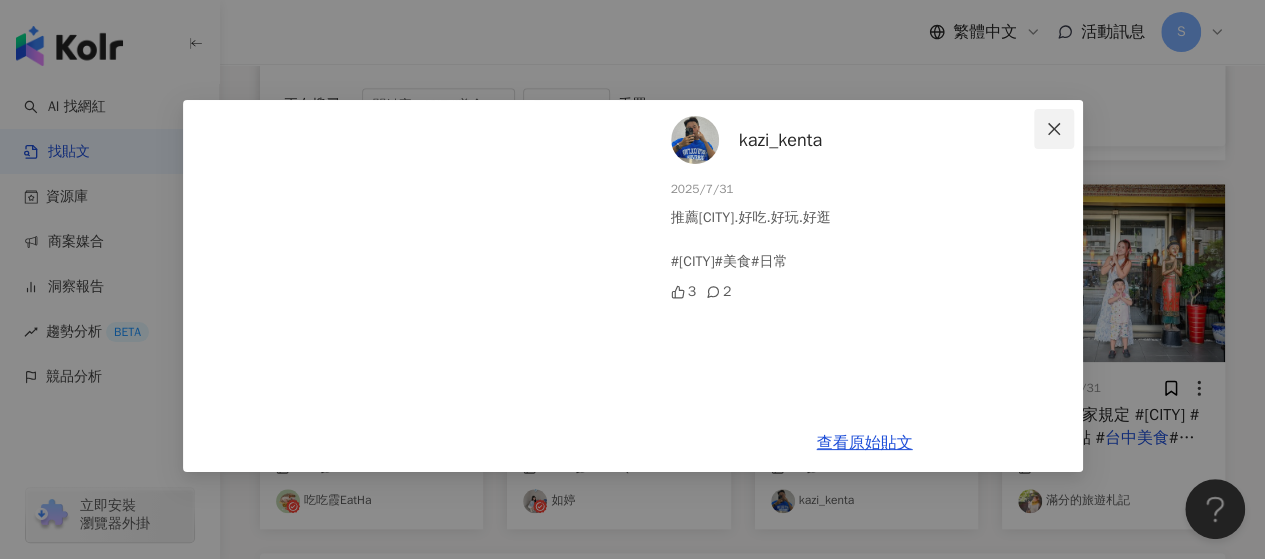 click 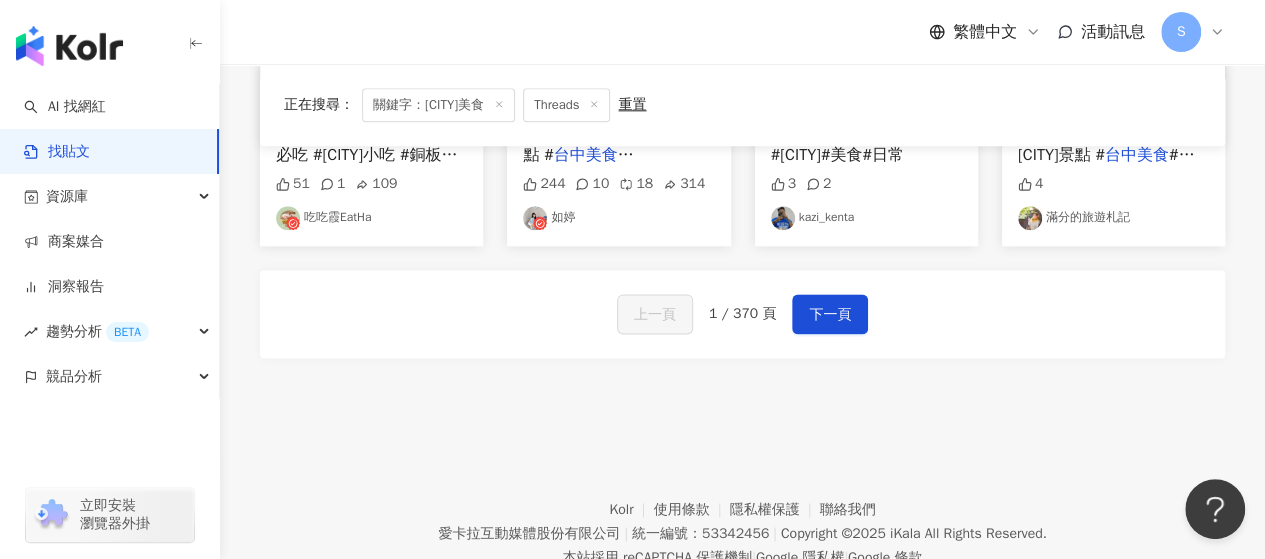 scroll, scrollTop: 1200, scrollLeft: 0, axis: vertical 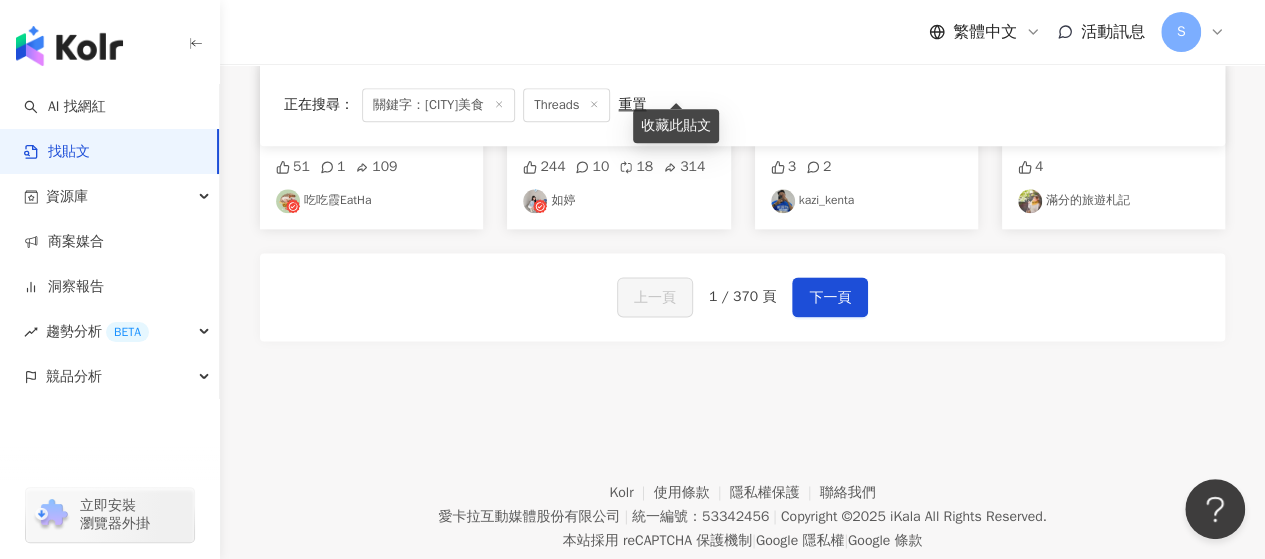 click on "Kolr 使用條款 隱私權保護 聯絡我們 愛卡拉互動媒體股份有限公司  |  統一編號：53342456  |  Copyright ©  2025   iKala   All Rights Reserved. 本站採用 reCAPTCHA 保護機制  |  Google 隱私權  |  Google 條款" at bounding box center [742, 502] 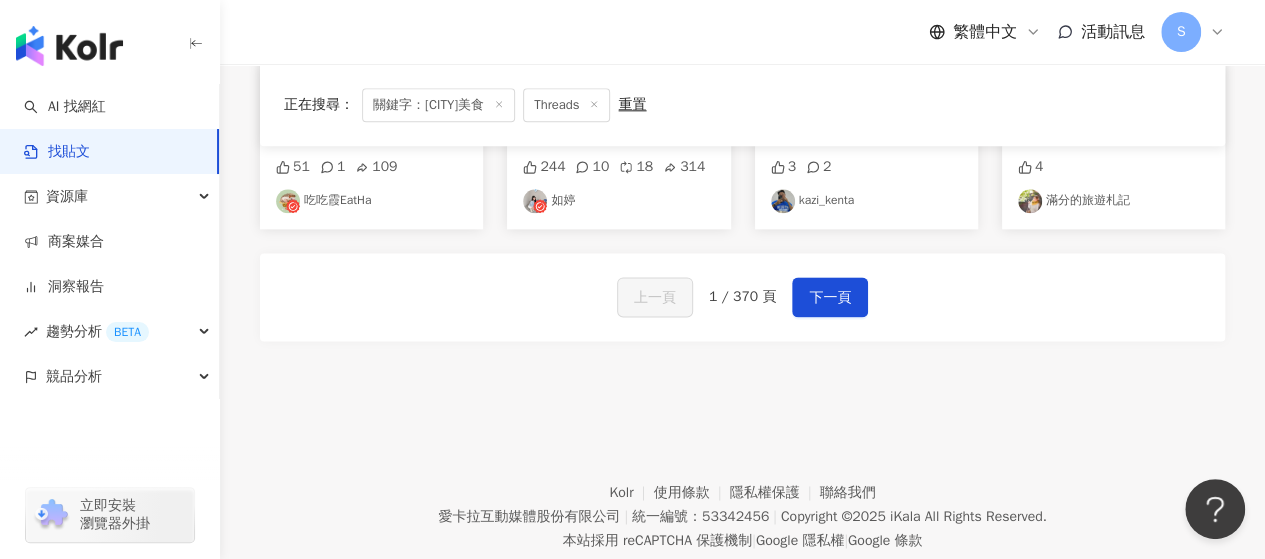 click on "Kolr 使用條款 隱私權保護 聯絡我們 愛卡拉互動媒體股份有限公司  |  統一編號：53342456  |  Copyright ©  2025   iKala   All Rights Reserved. 本站採用 reCAPTCHA 保護機制  |  Google 隱私權  |  Google 條款" at bounding box center [742, 502] 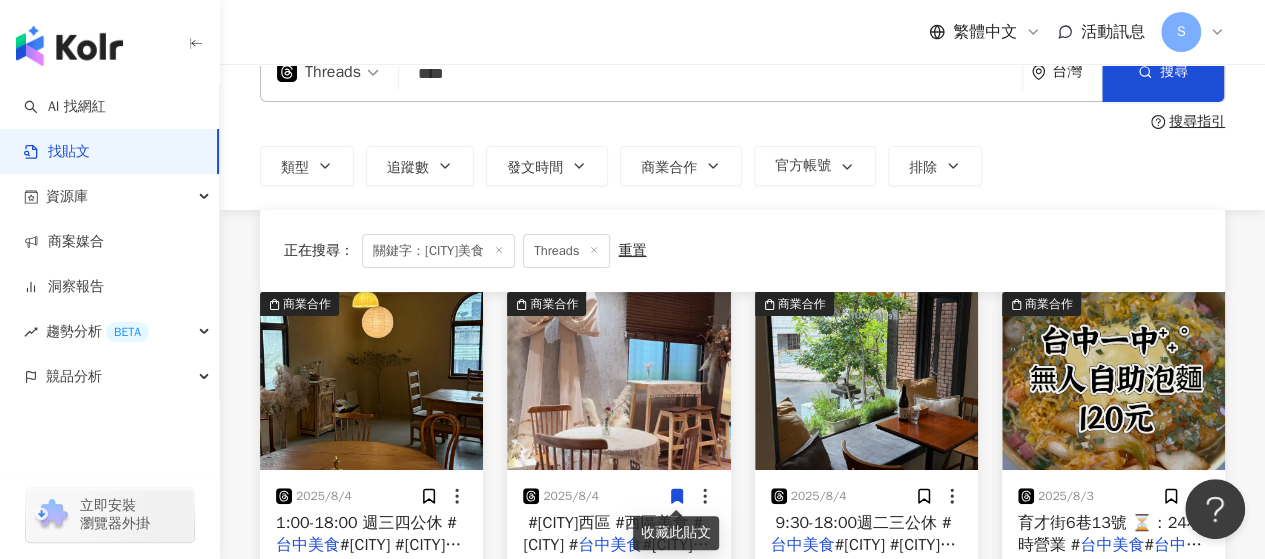scroll, scrollTop: 0, scrollLeft: 0, axis: both 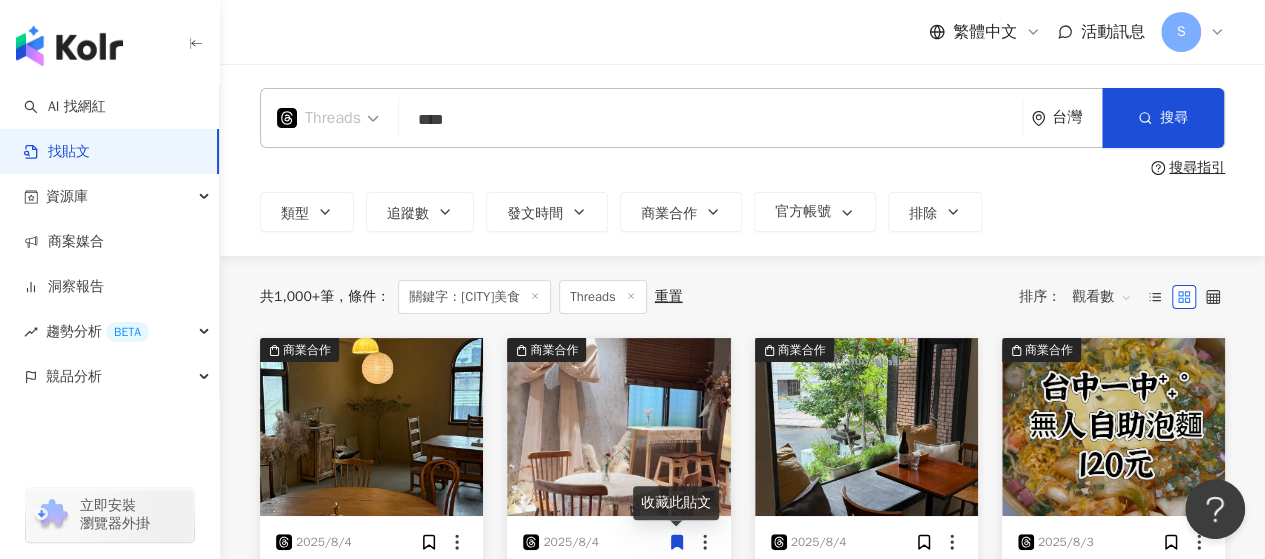 click on "Threads" at bounding box center [319, 118] 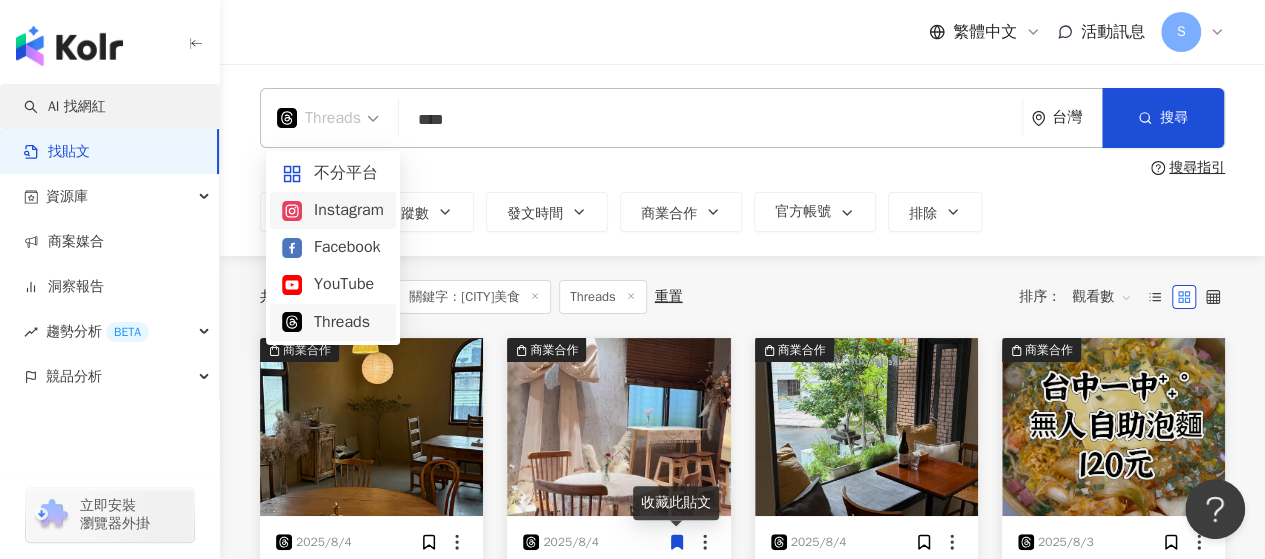 click on "AI 找網紅" at bounding box center (65, 107) 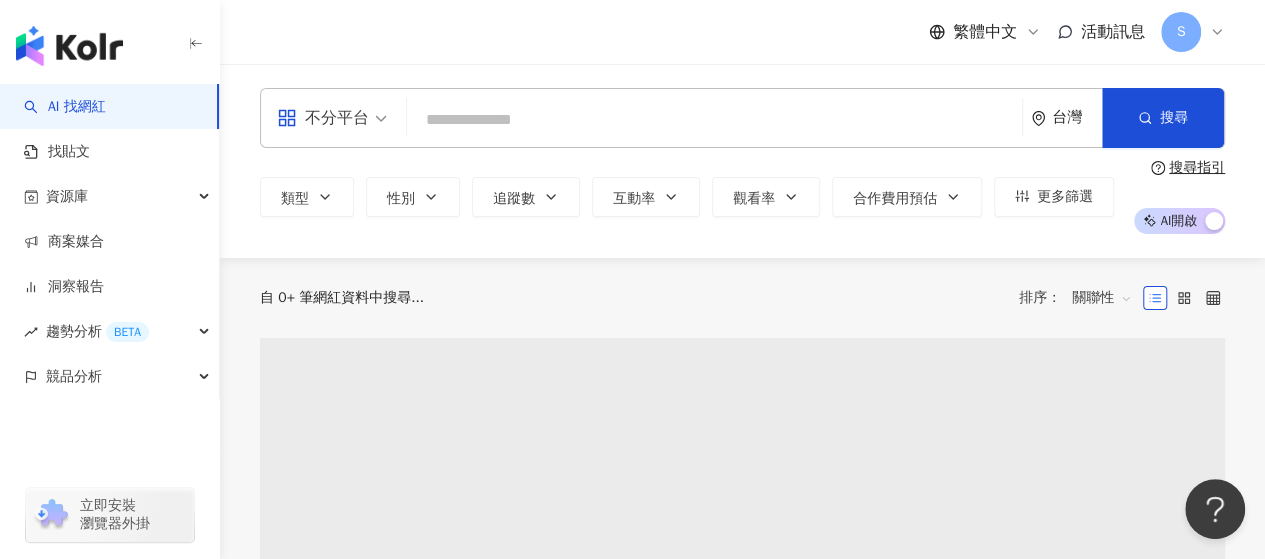 click on "不分平台" at bounding box center (323, 118) 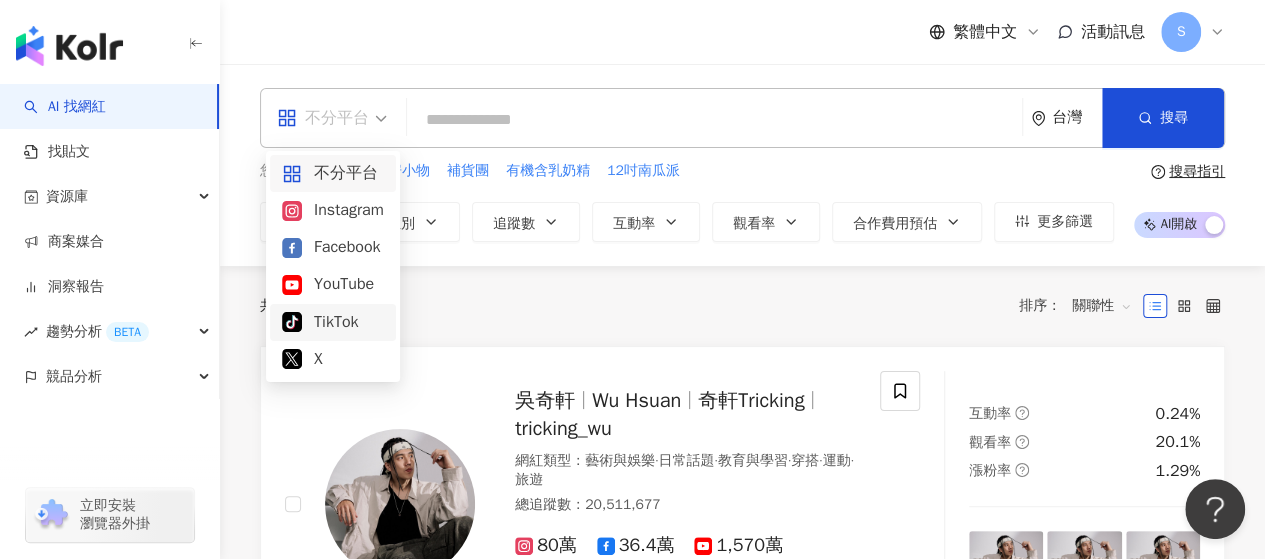 click on "TikTok" at bounding box center (333, 322) 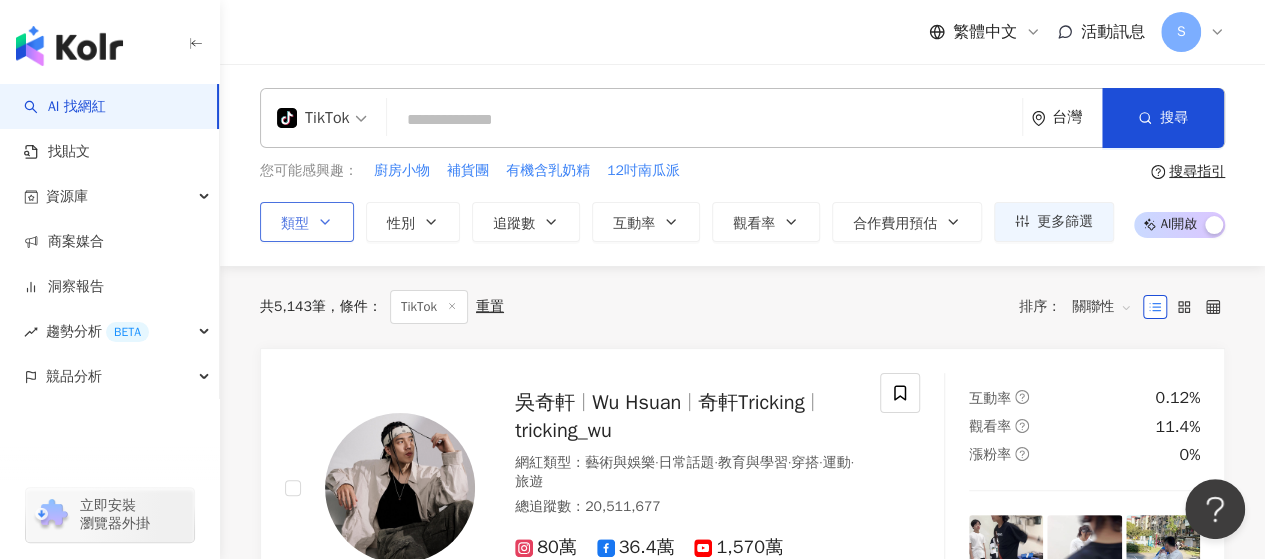 click 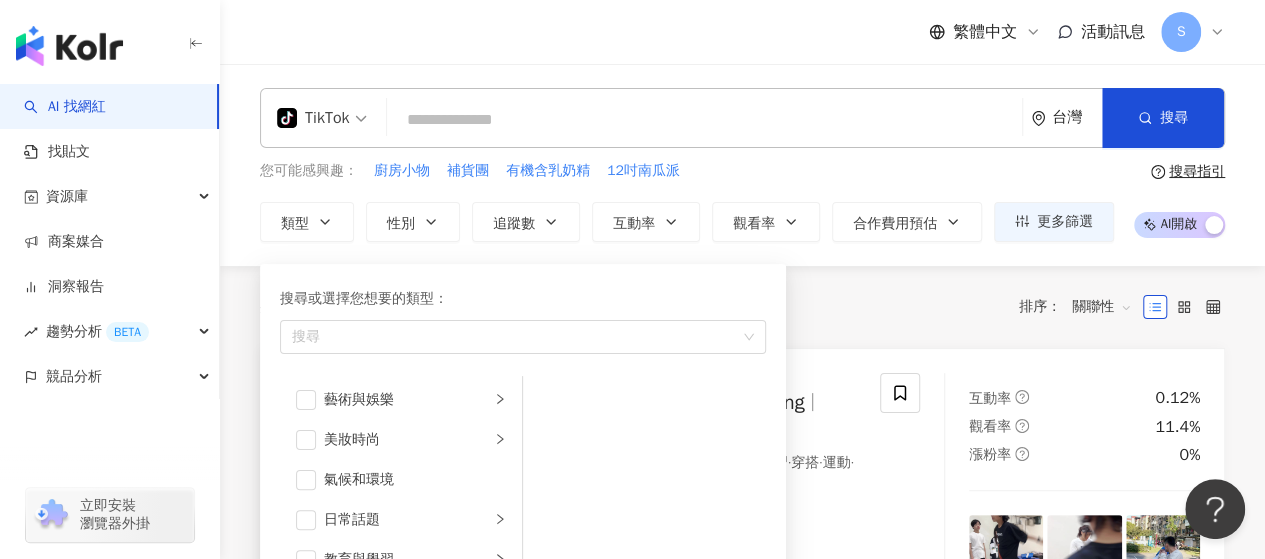 click on "繁體中文 活動訊息 S" at bounding box center [742, 32] 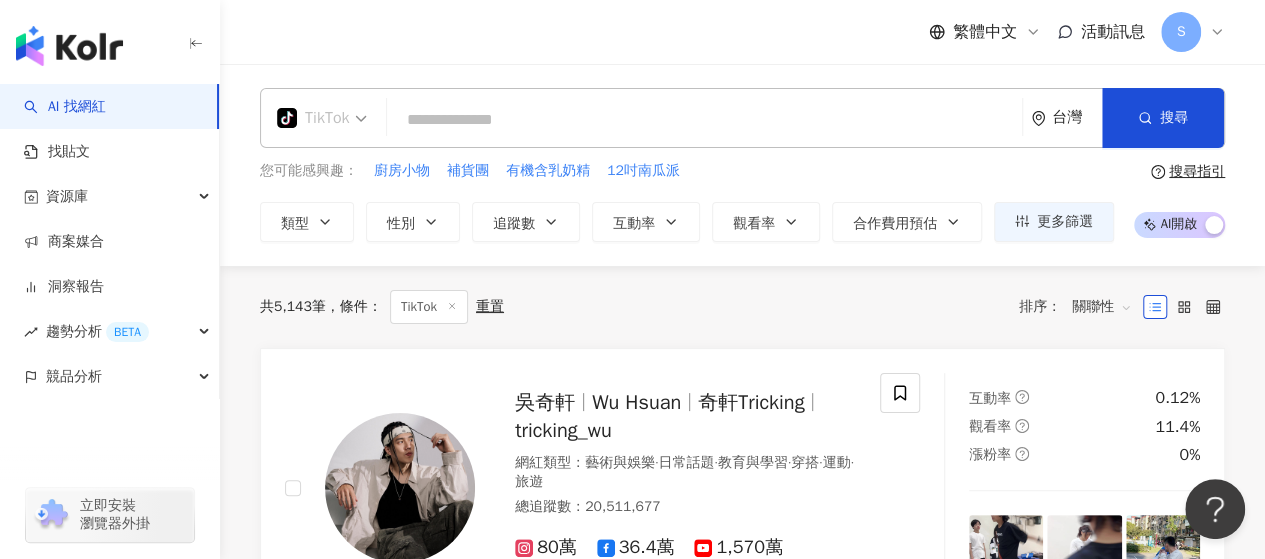 click on "TikTok" at bounding box center (322, 118) 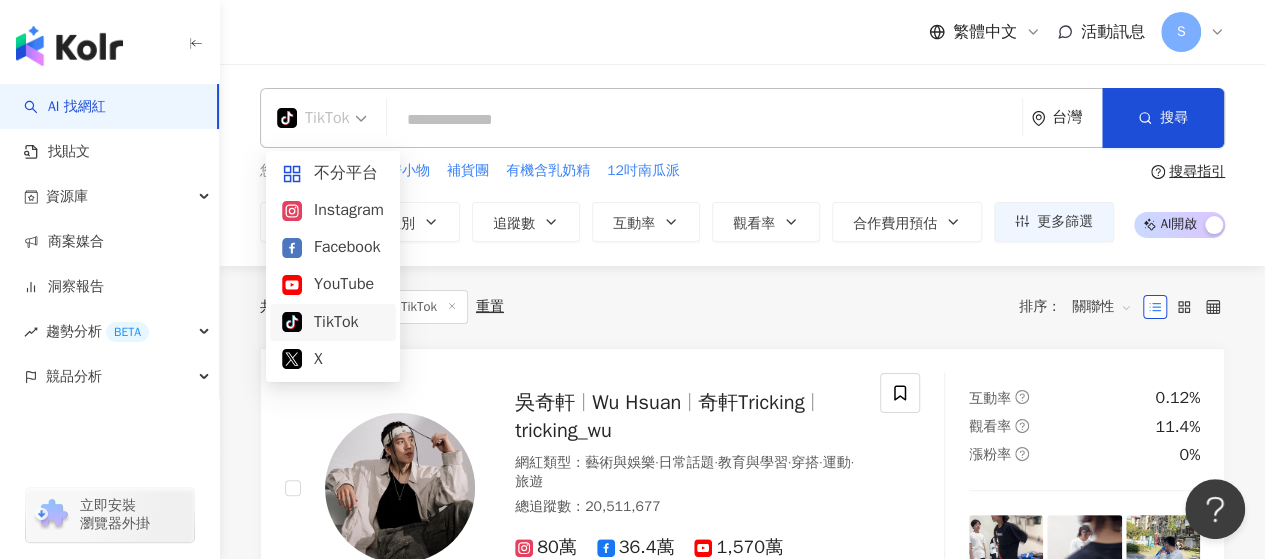 click on "TikTok 台灣 搜尋 您可能感興趣： 廚房小物  補貨團  有機含乳奶精  12吋南瓜派  類型 性別 追蹤數 互動率 觀看率 合作費用預估  更多篩選 搜尋指引 AI  開啟 AI  關閉" at bounding box center [742, 165] 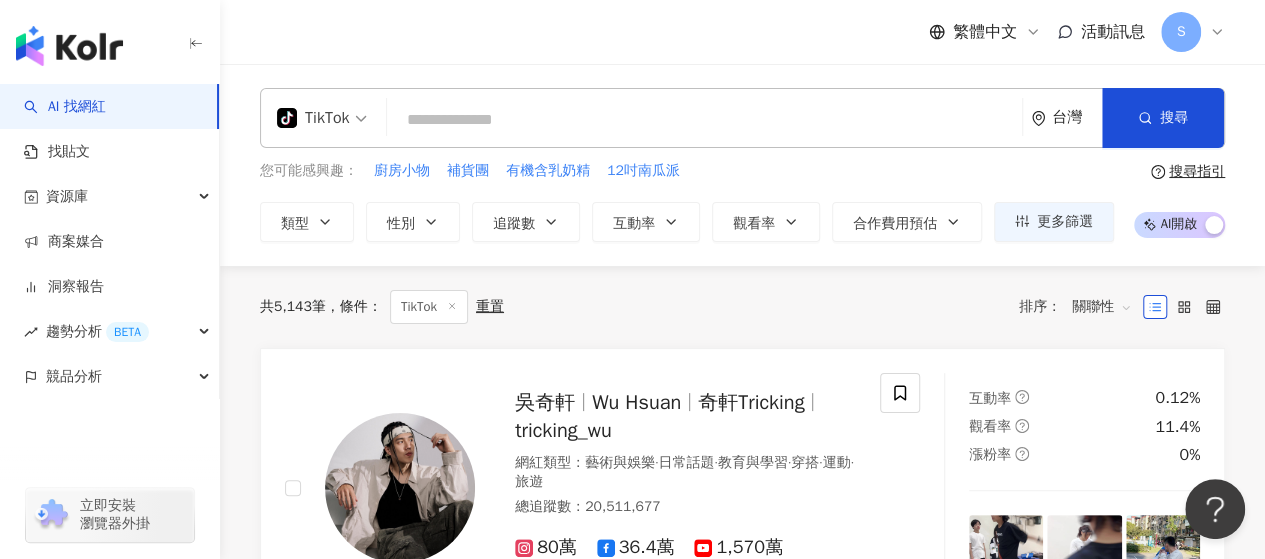 click at bounding box center (704, 120) 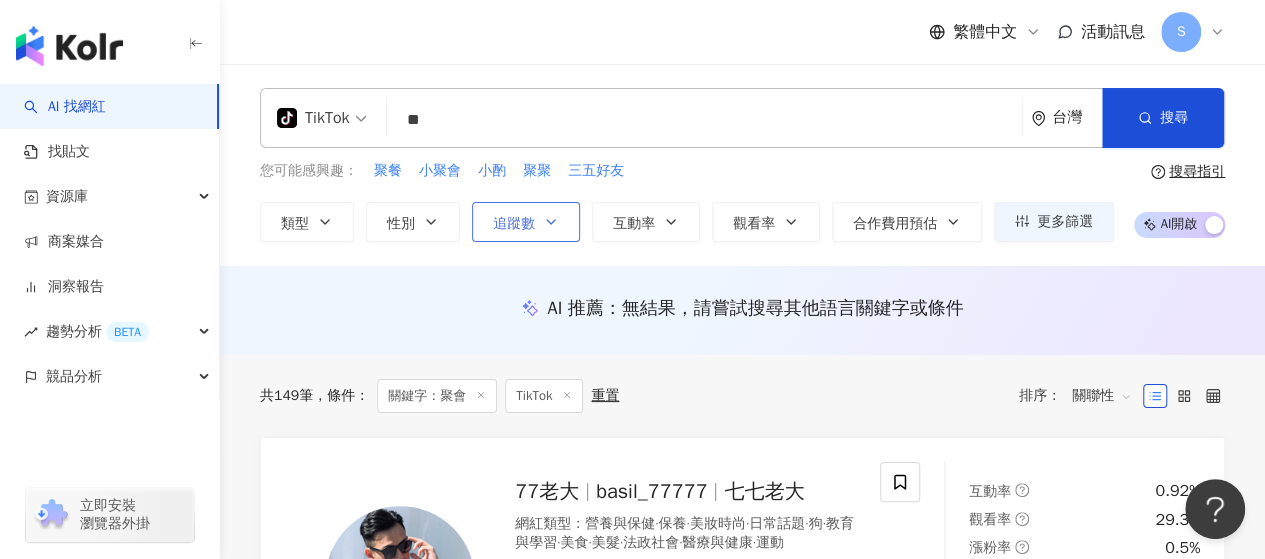 type on "**" 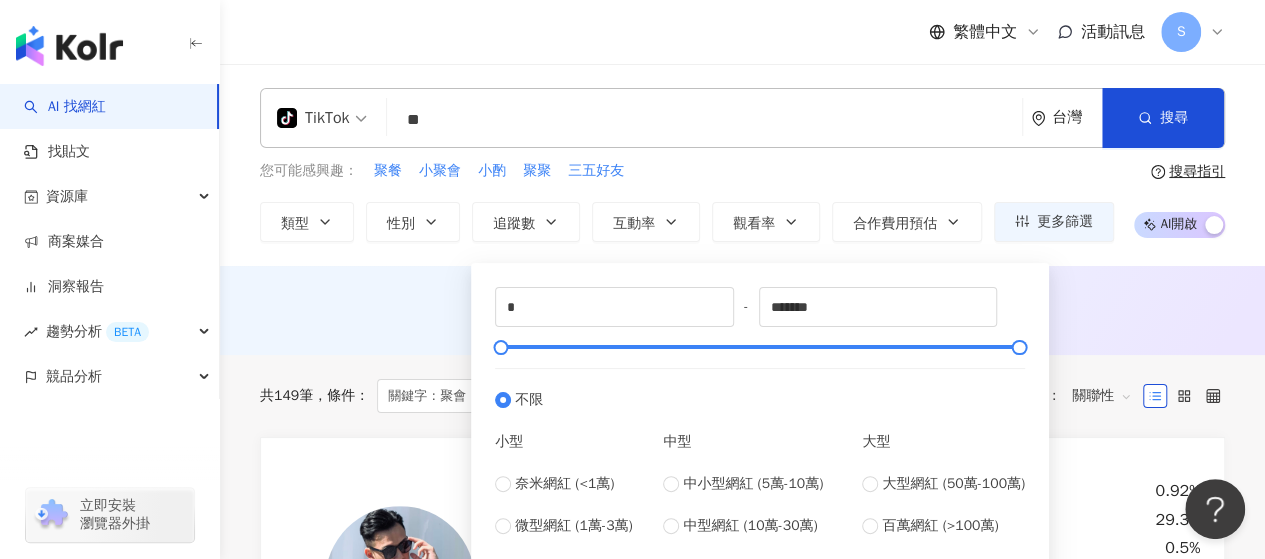 click on "AI 推薦 ： 無結果，請嘗試搜尋其他語言關鍵字或條件" at bounding box center [742, 310] 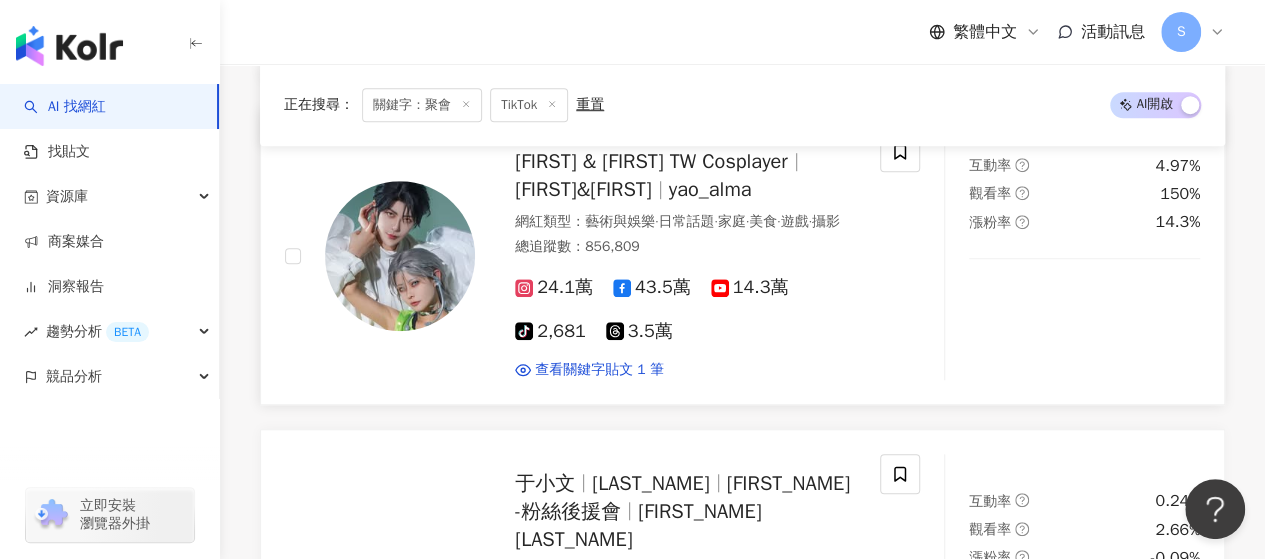 scroll, scrollTop: 600, scrollLeft: 0, axis: vertical 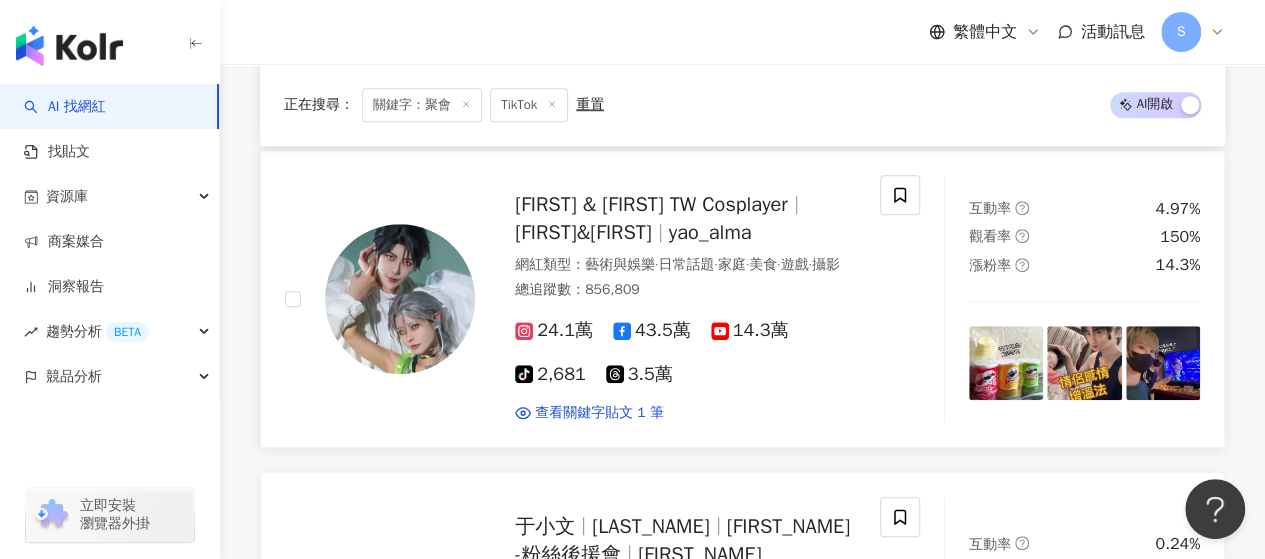 click on "tiktok-icon 2,681" at bounding box center [550, 374] 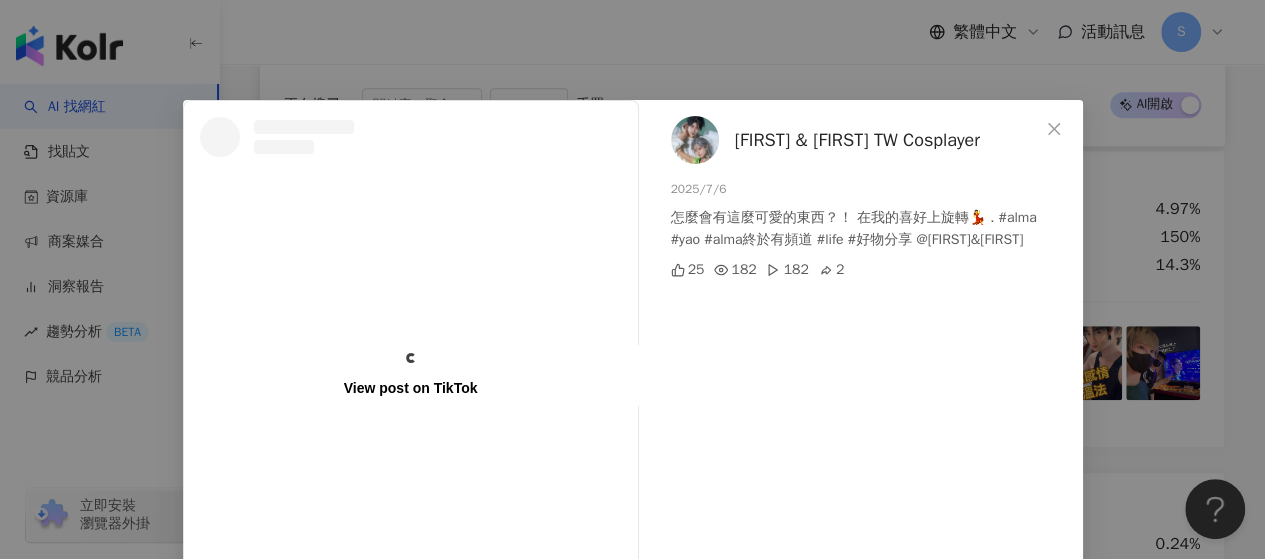 scroll, scrollTop: 90, scrollLeft: 0, axis: vertical 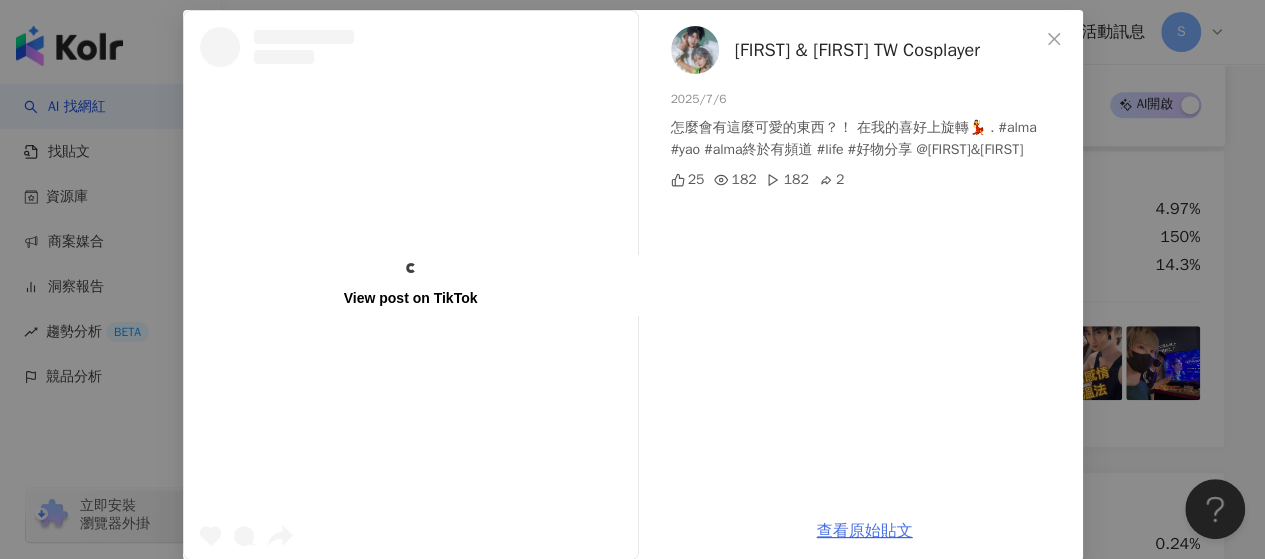 click on "View post on TikTok [FIRST] & [FIRST] TW Cosplayer [DATE] 怎麼會有這麼可愛的東西？！ 在我的喜好上旋轉💃 . #alma #yao #alma終於有頻道 #life #好物分享 @[FIRST]&[FIRST]  [NUMBER] [NUMBER] [NUMBER] [NUMBER] 查看原始貼文" at bounding box center (632, 279) 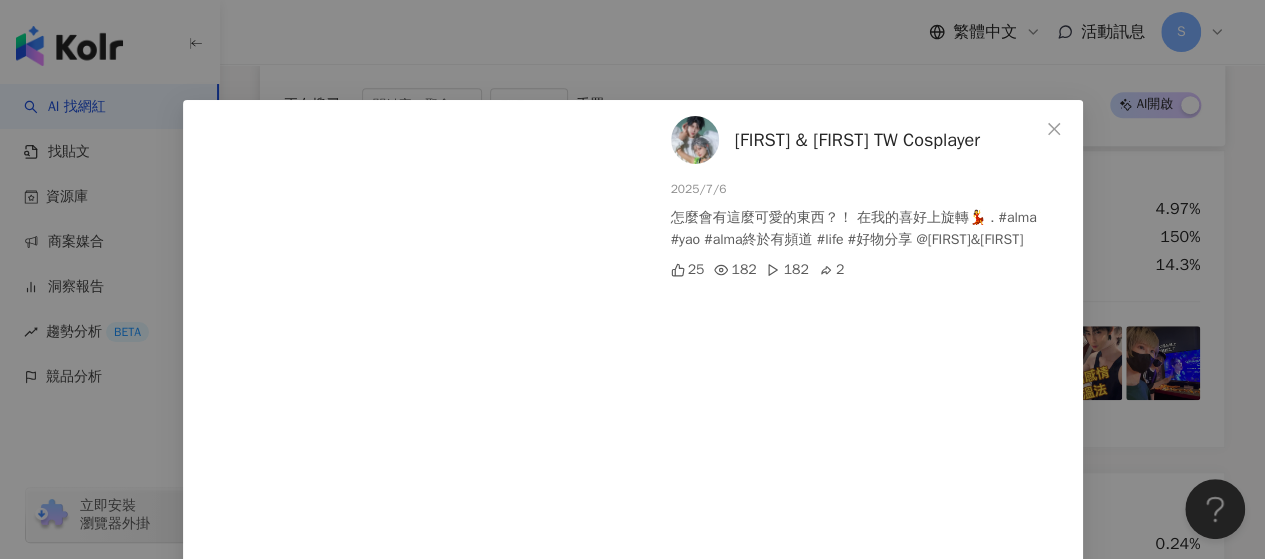 scroll, scrollTop: 322, scrollLeft: 0, axis: vertical 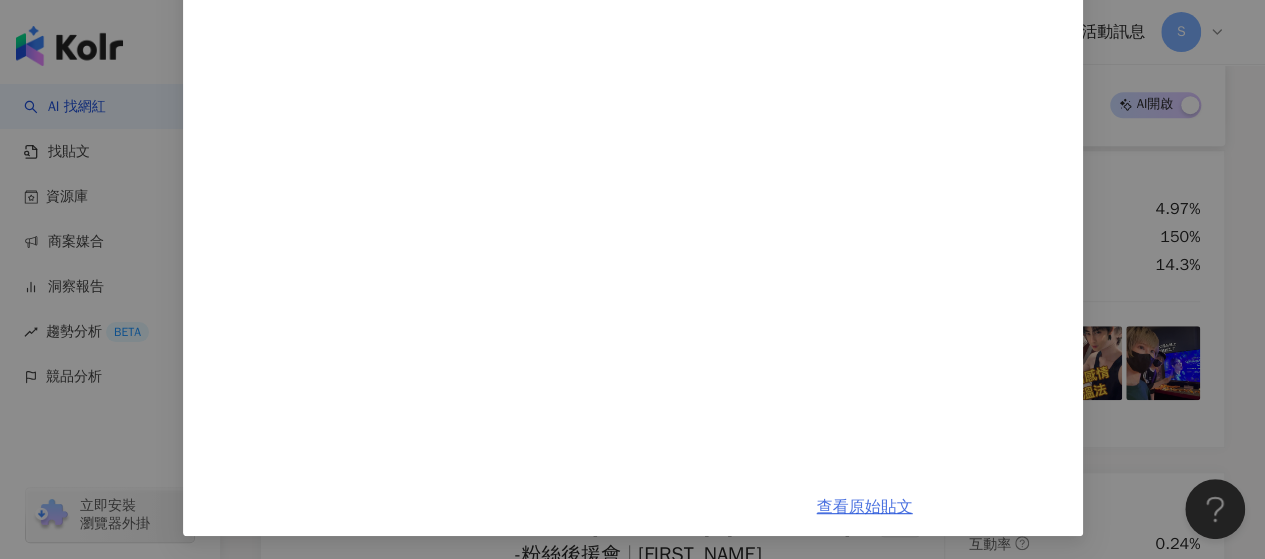 click on "查看原始貼文" at bounding box center (865, 507) 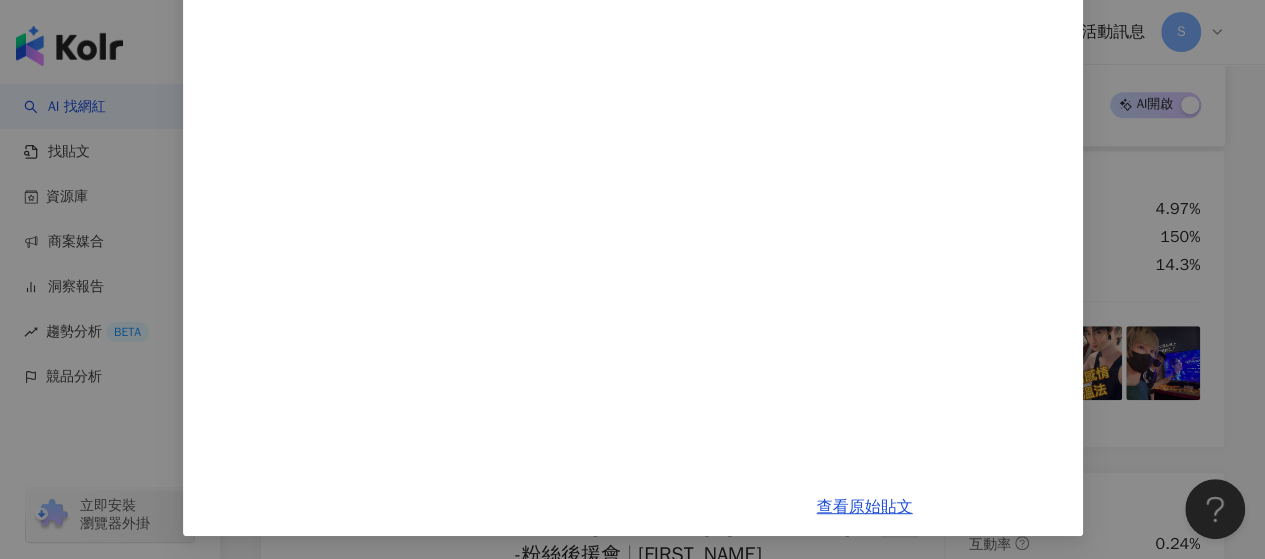 scroll, scrollTop: 0, scrollLeft: 0, axis: both 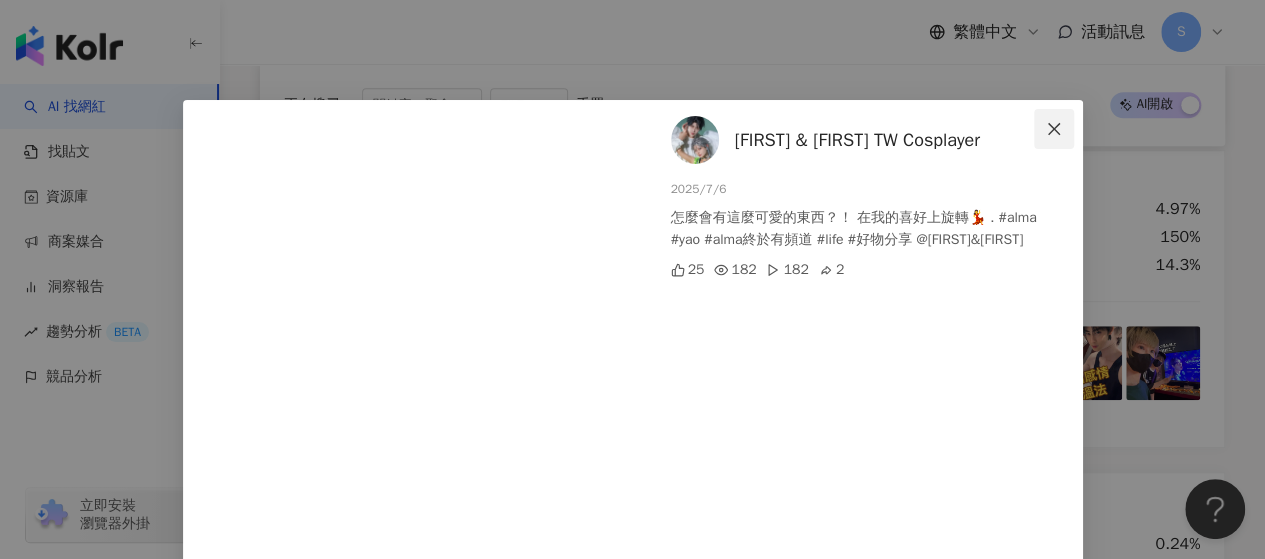 click at bounding box center (1054, 129) 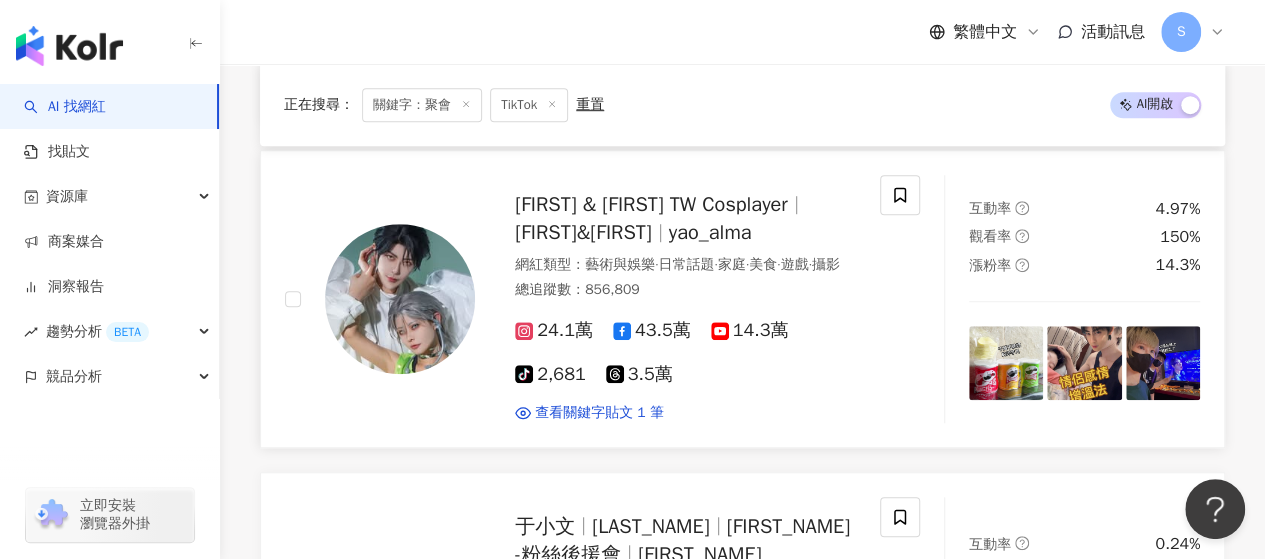 click 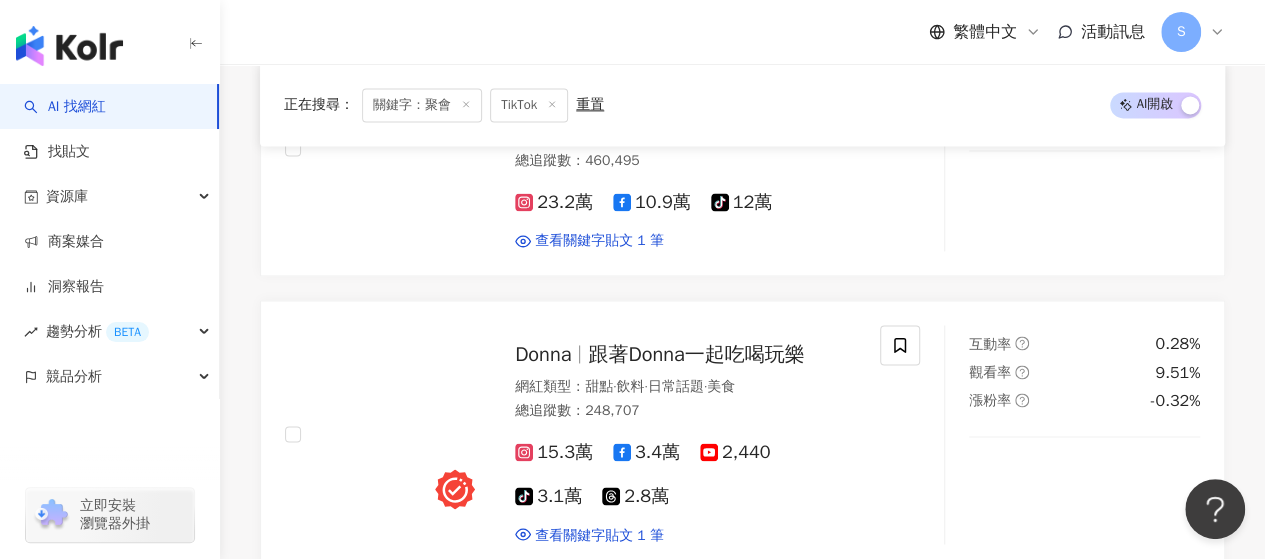 scroll, scrollTop: 1500, scrollLeft: 0, axis: vertical 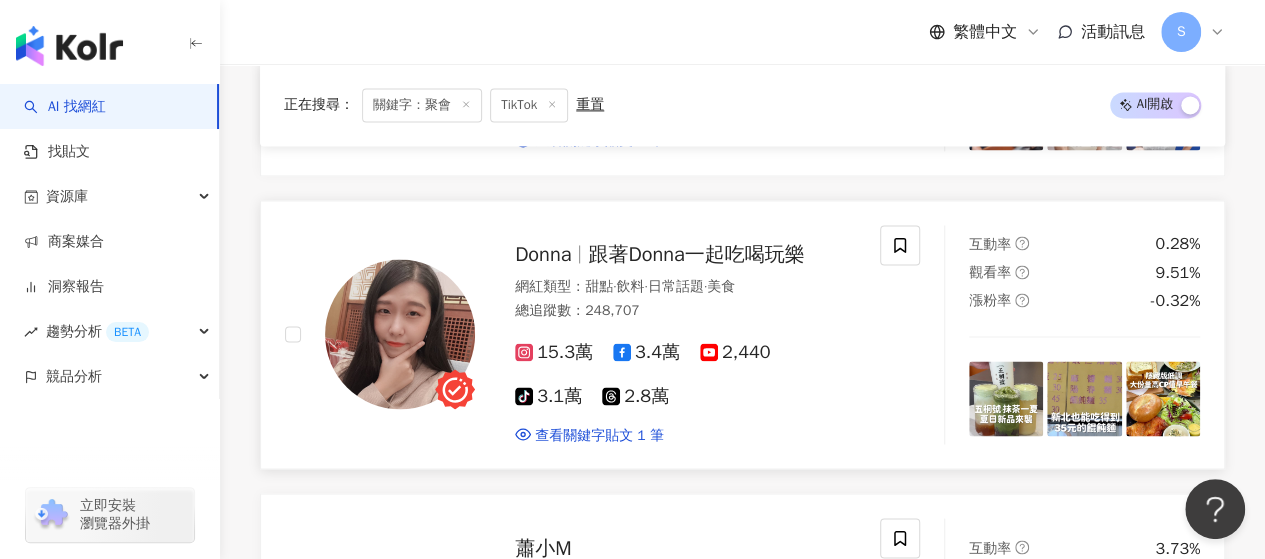 click on "跟著Donna一起吃喝玩樂" at bounding box center [696, 254] 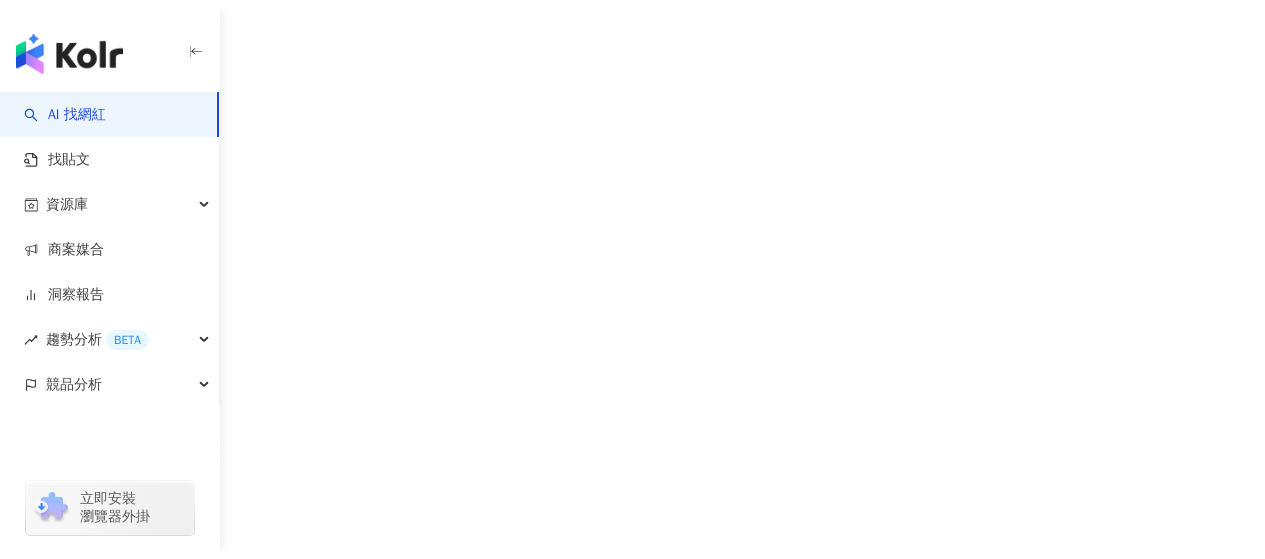 scroll, scrollTop: 0, scrollLeft: 0, axis: both 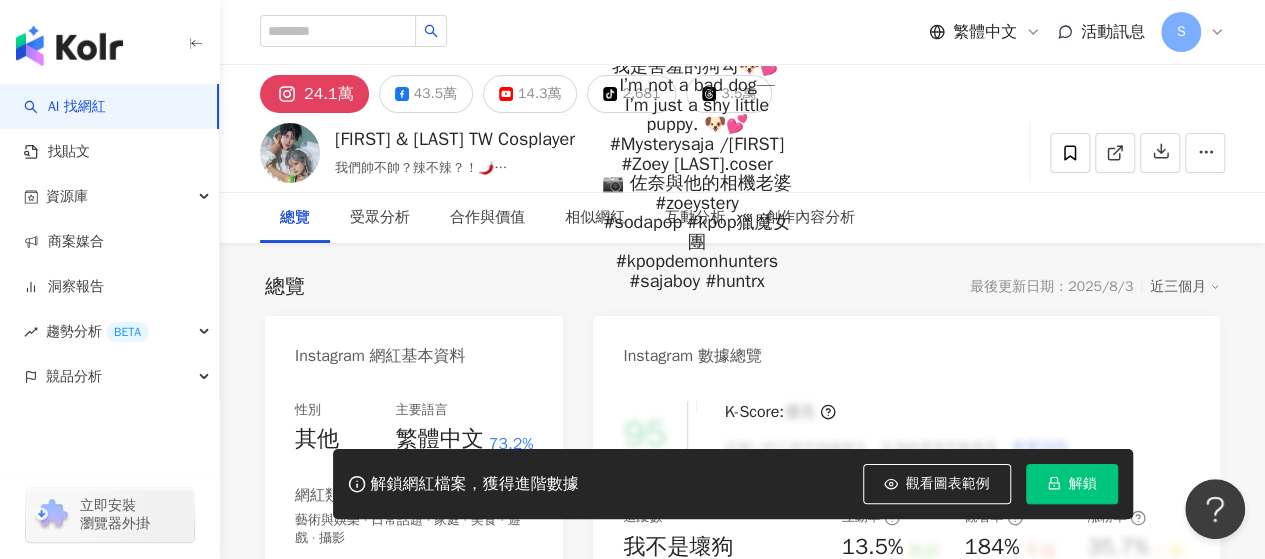 click on "24.1萬 43.5萬 14.3萬 tiktok-icon 2,681 3.5萬" at bounding box center (742, 89) 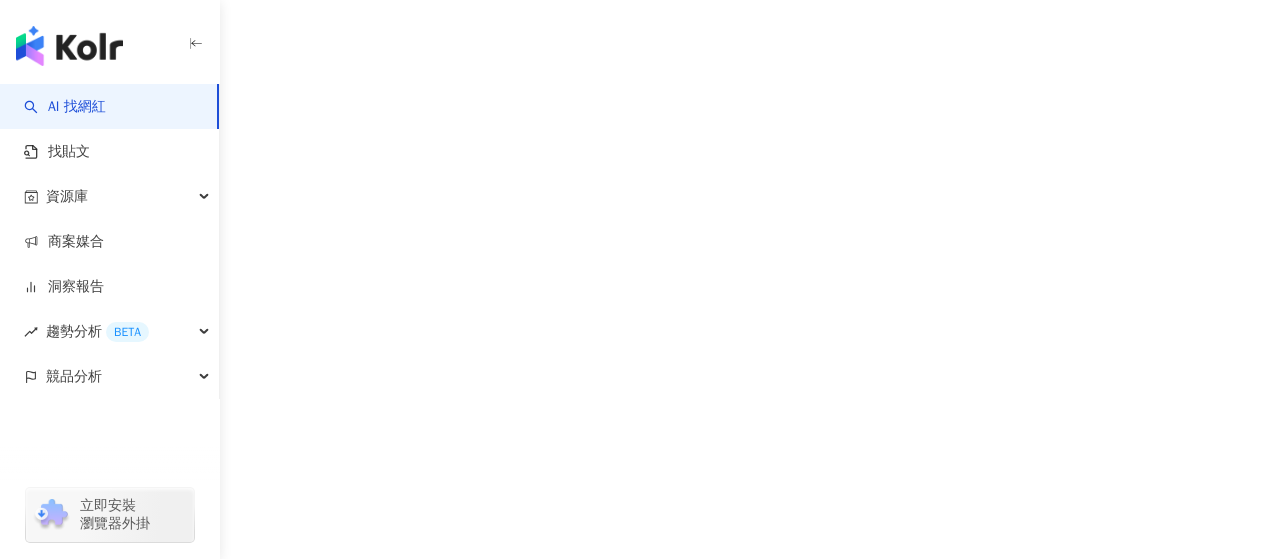 scroll, scrollTop: 0, scrollLeft: 0, axis: both 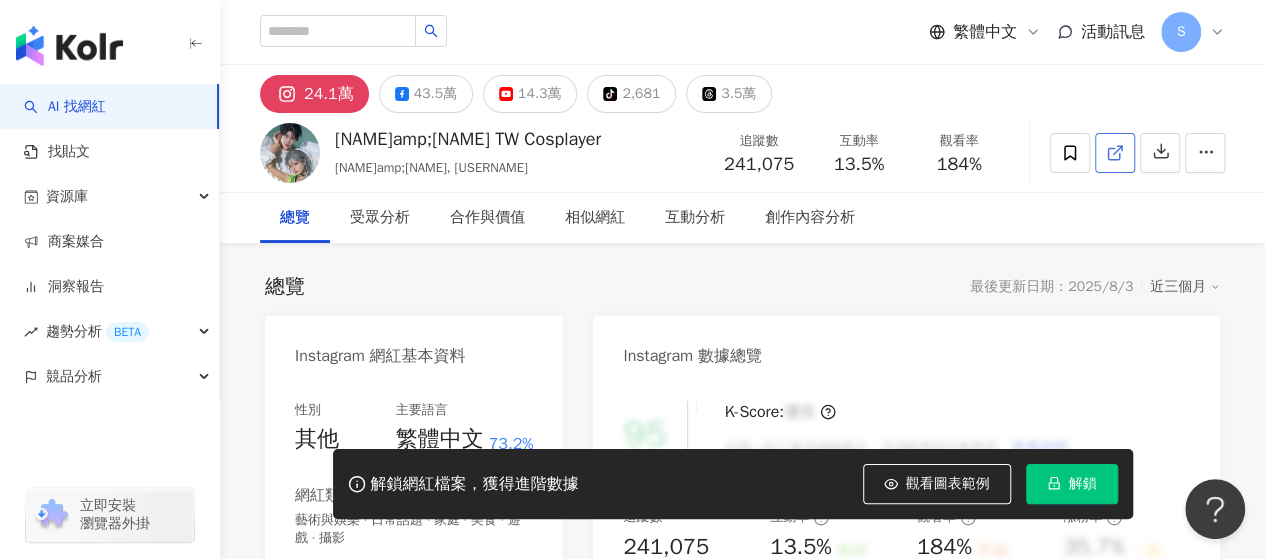 click 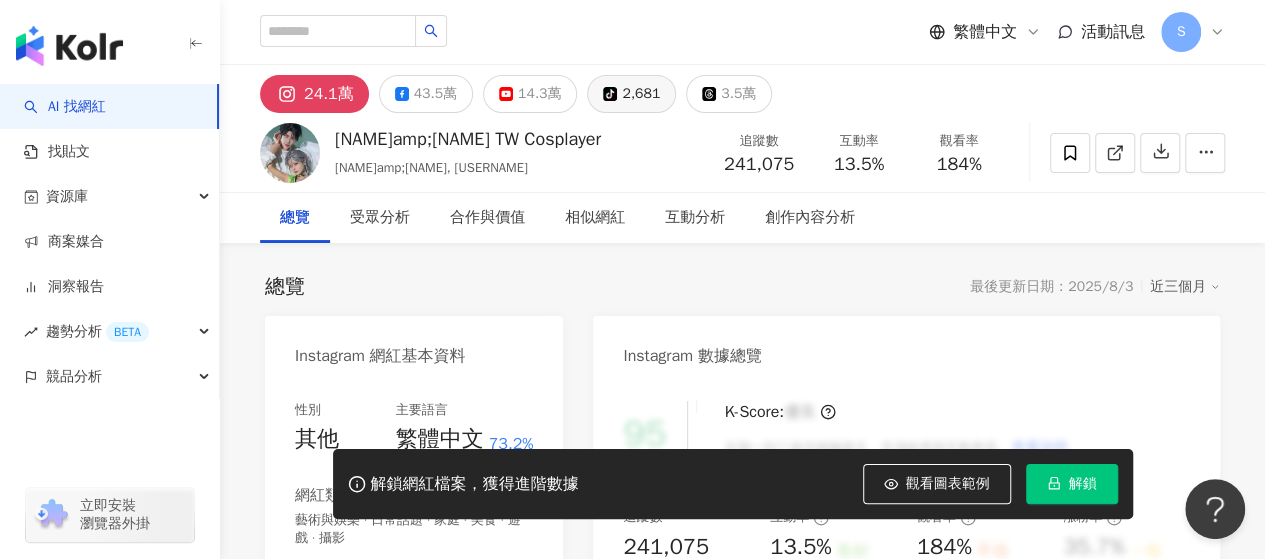 click on "tiktok-icon 2,681" at bounding box center (631, 94) 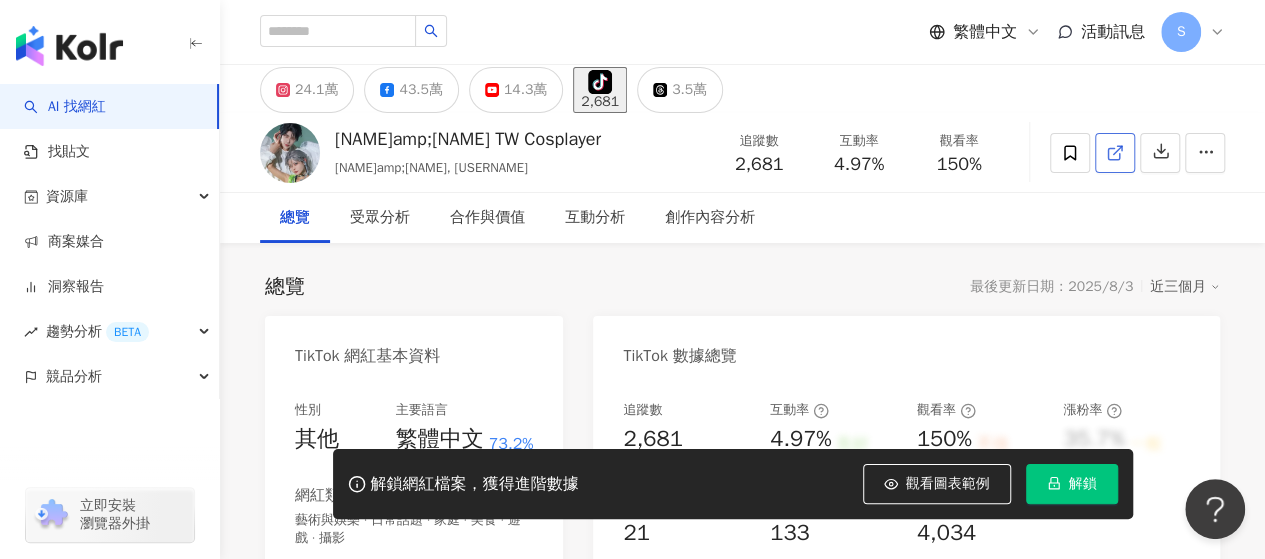 click 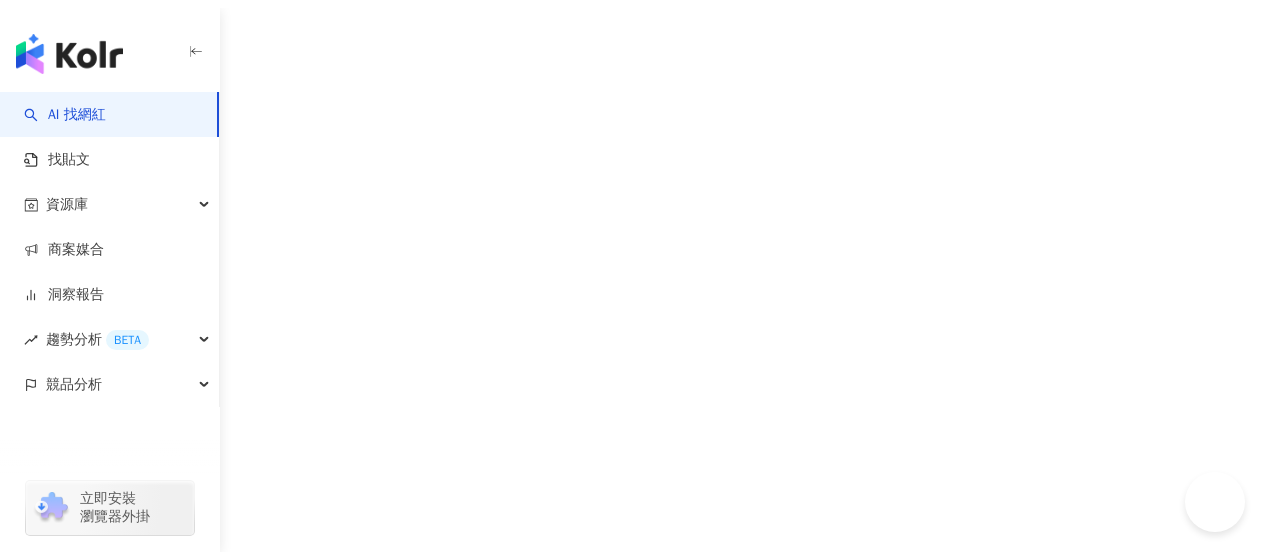 scroll, scrollTop: 0, scrollLeft: 0, axis: both 